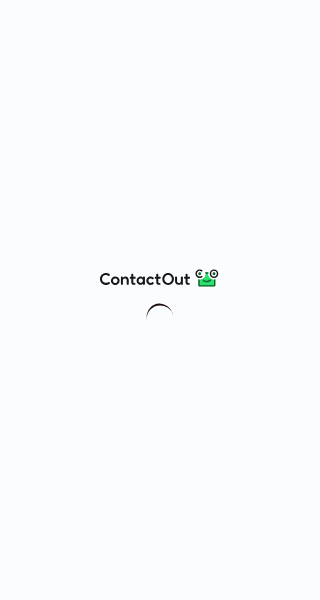 scroll, scrollTop: 0, scrollLeft: 0, axis: both 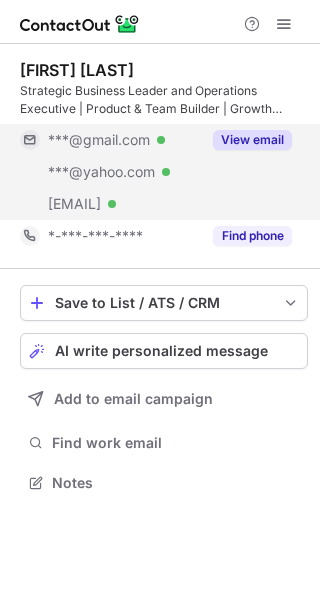click on "View email" at bounding box center [252, 140] 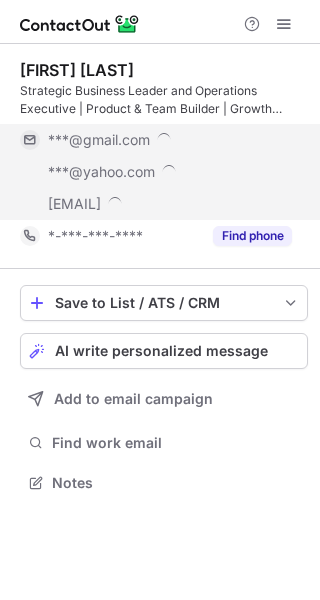 scroll, scrollTop: 10, scrollLeft: 10, axis: both 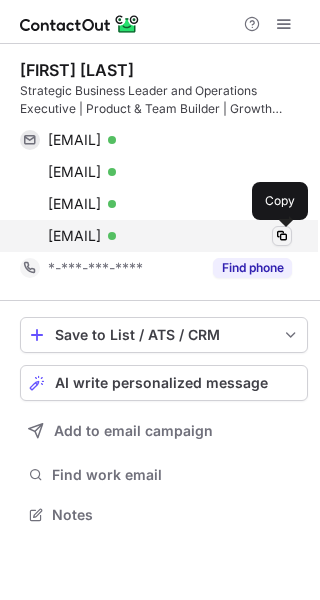 click at bounding box center [282, 236] 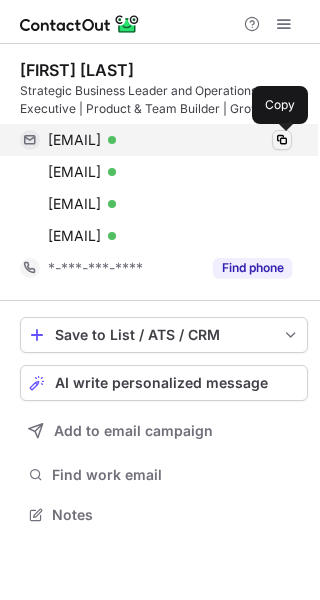 click at bounding box center [282, 140] 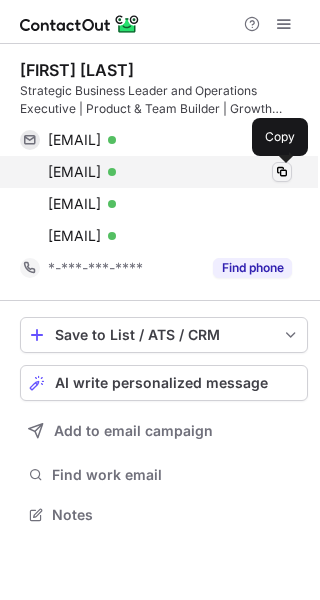 click at bounding box center (282, 172) 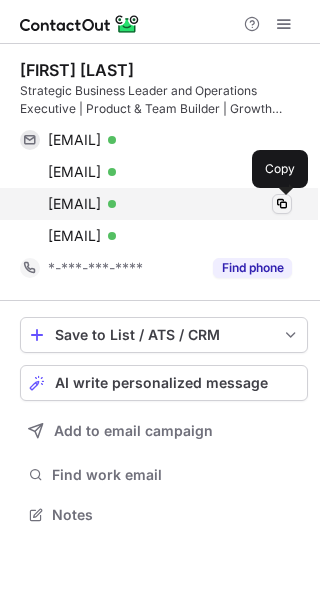 click at bounding box center (282, 204) 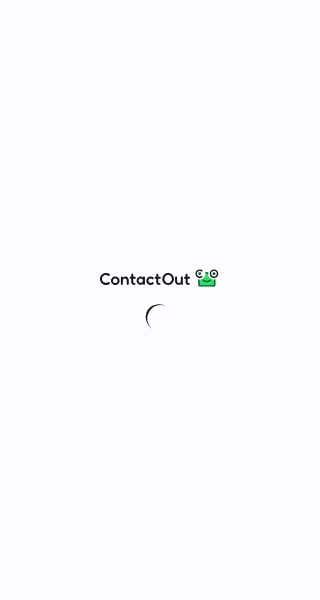 scroll, scrollTop: 0, scrollLeft: 0, axis: both 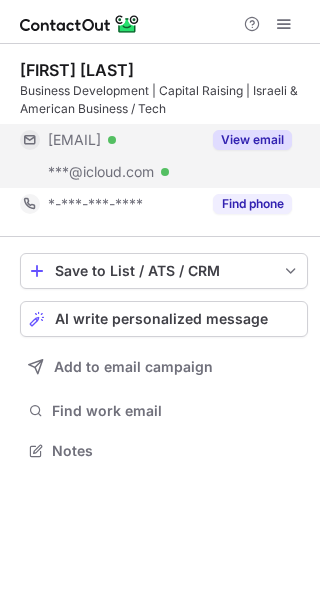 click on "View email" at bounding box center (252, 140) 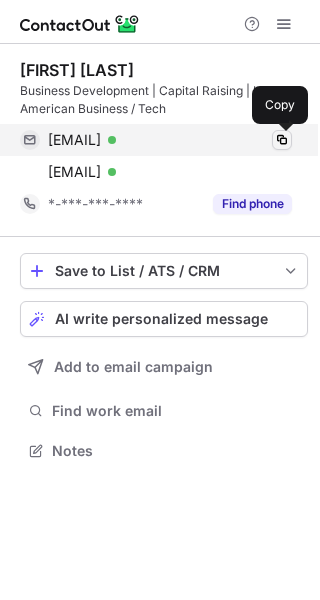 click at bounding box center (282, 140) 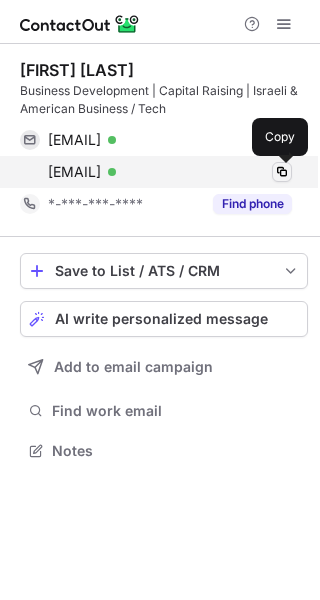click at bounding box center (282, 172) 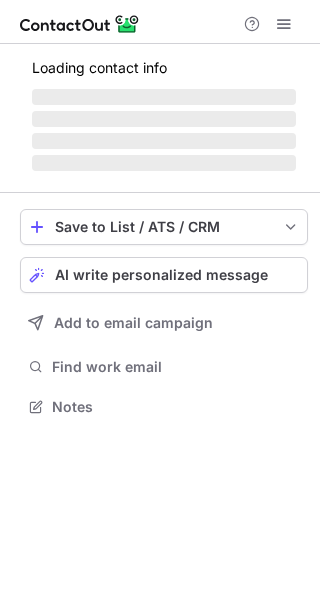 scroll, scrollTop: 0, scrollLeft: 0, axis: both 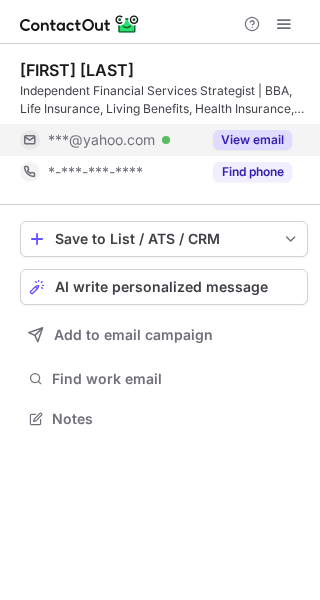 click on "View email" at bounding box center [252, 140] 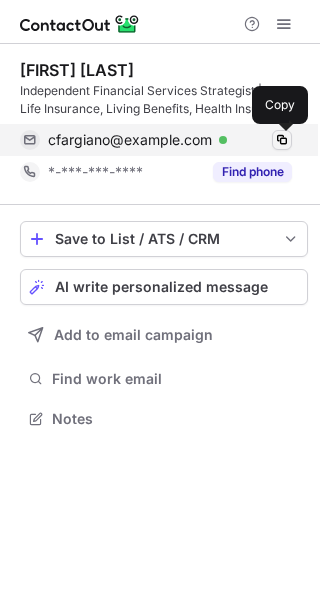 click at bounding box center [282, 140] 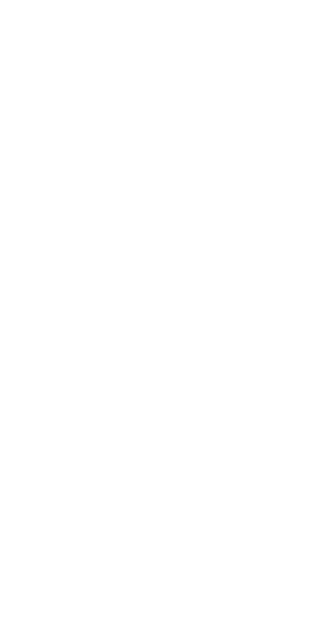 scroll, scrollTop: 0, scrollLeft: 0, axis: both 